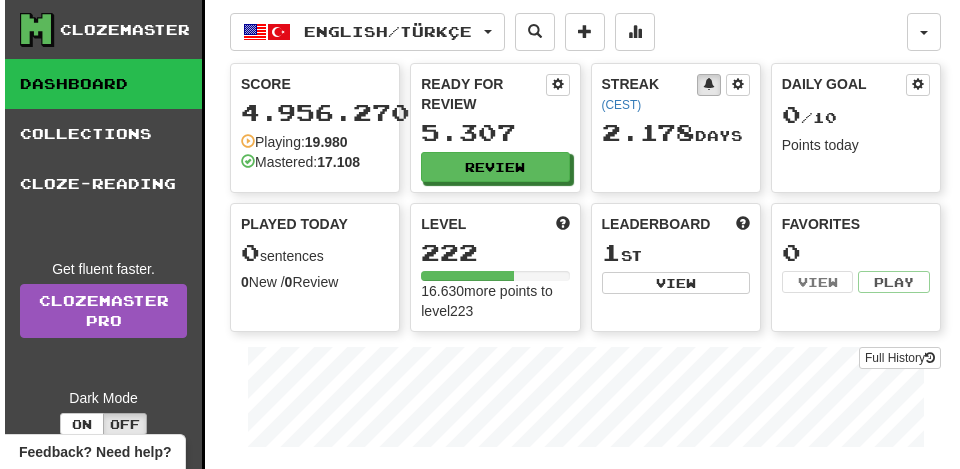 scroll, scrollTop: 0, scrollLeft: 0, axis: both 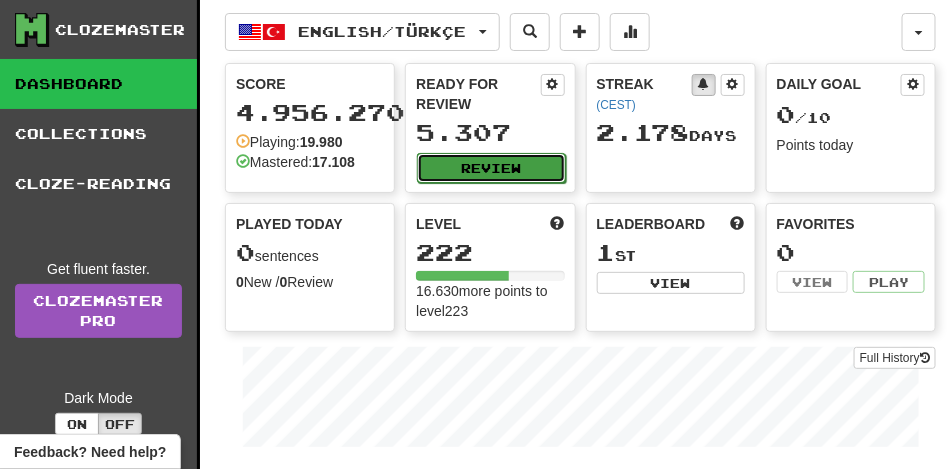 click on "Review" at bounding box center (491, 168) 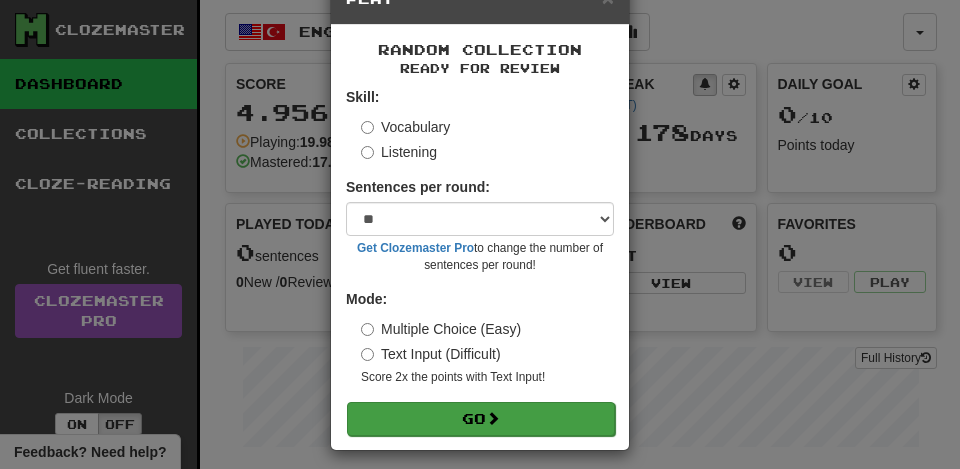 scroll, scrollTop: 69, scrollLeft: 0, axis: vertical 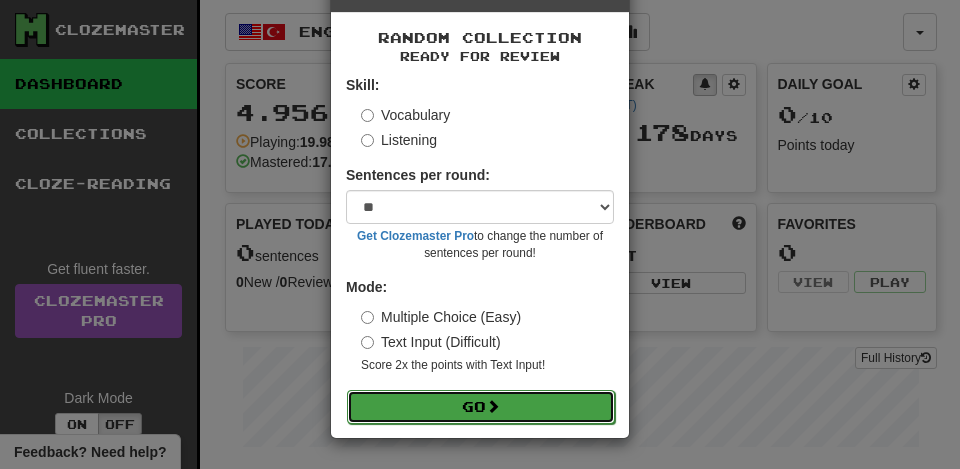 click at bounding box center (493, 406) 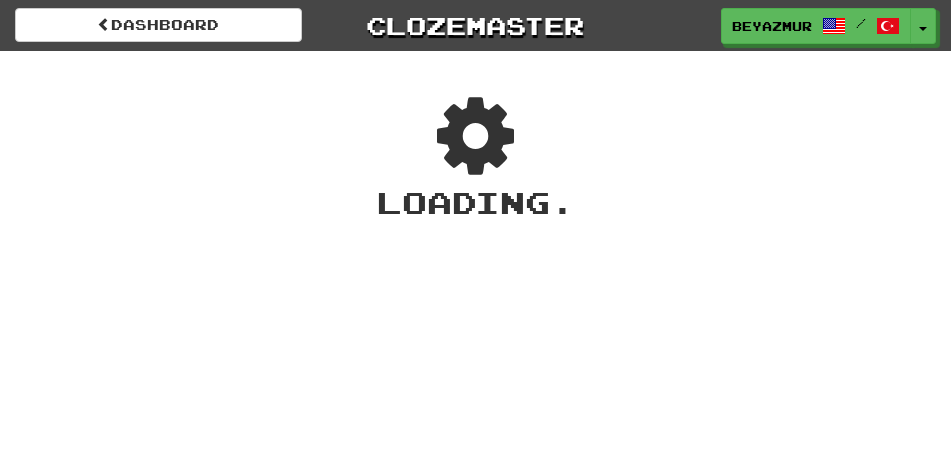 scroll, scrollTop: 0, scrollLeft: 0, axis: both 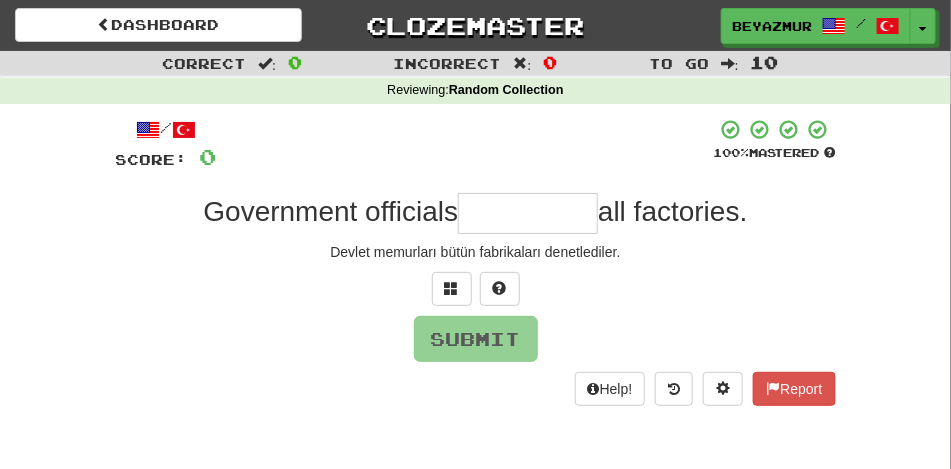 type on "*" 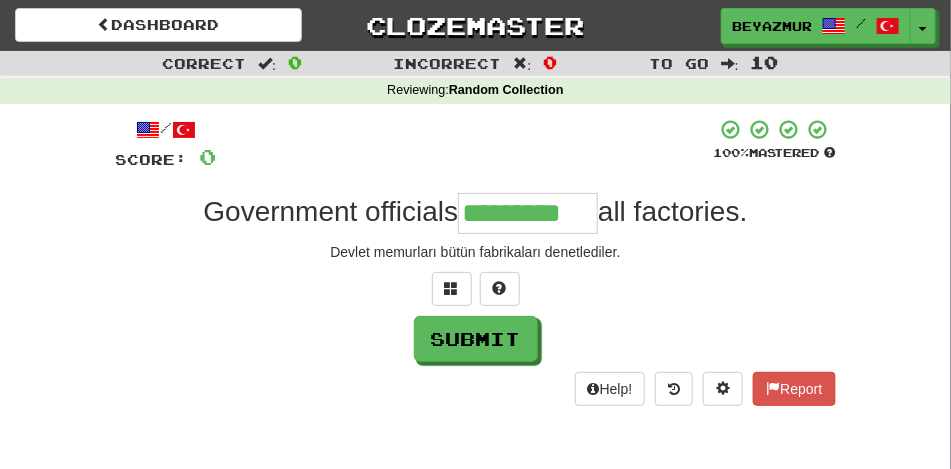 type on "*********" 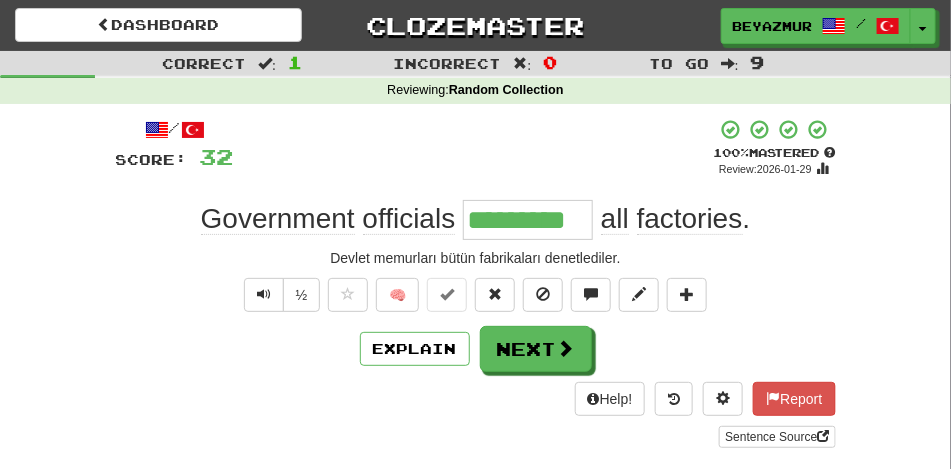 type 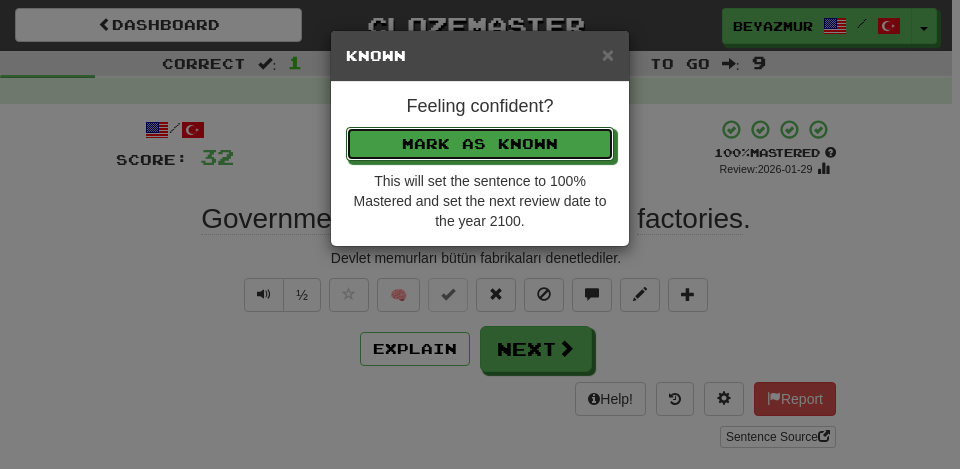 type 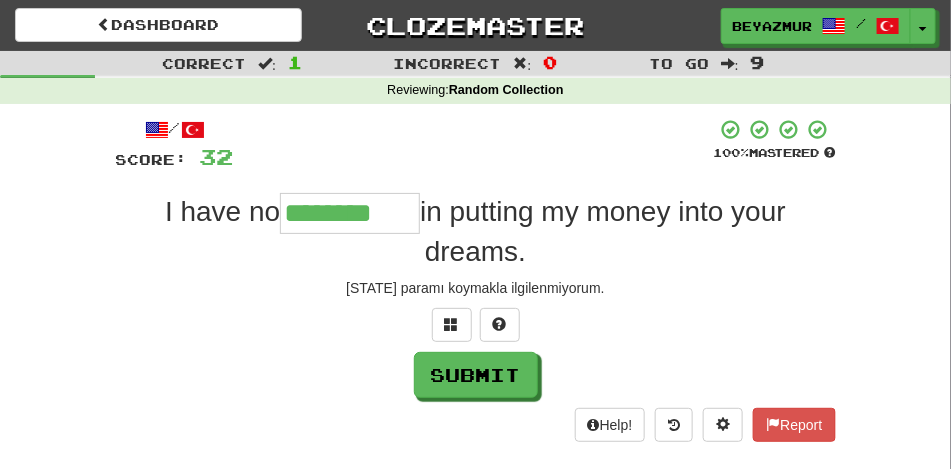 type on "********" 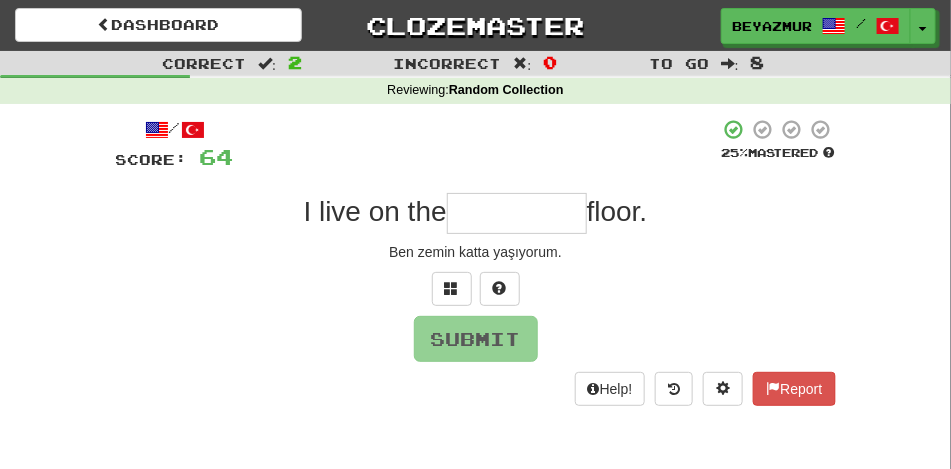 type on "*" 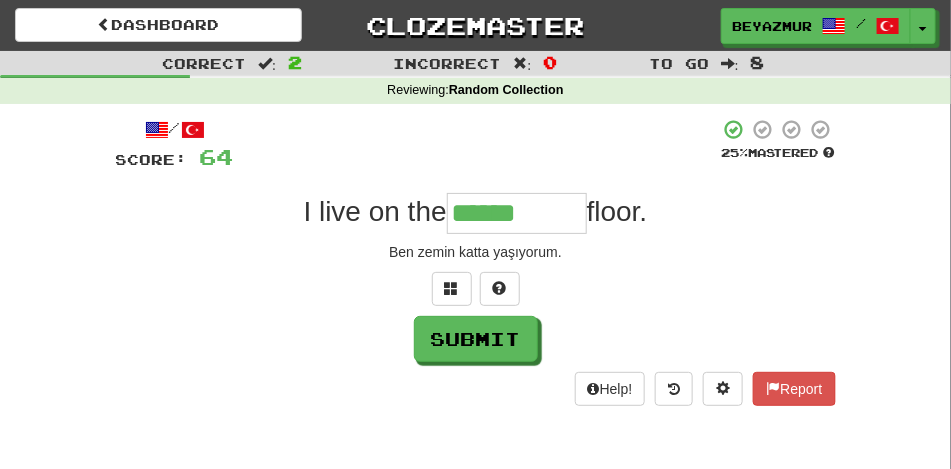 type on "******" 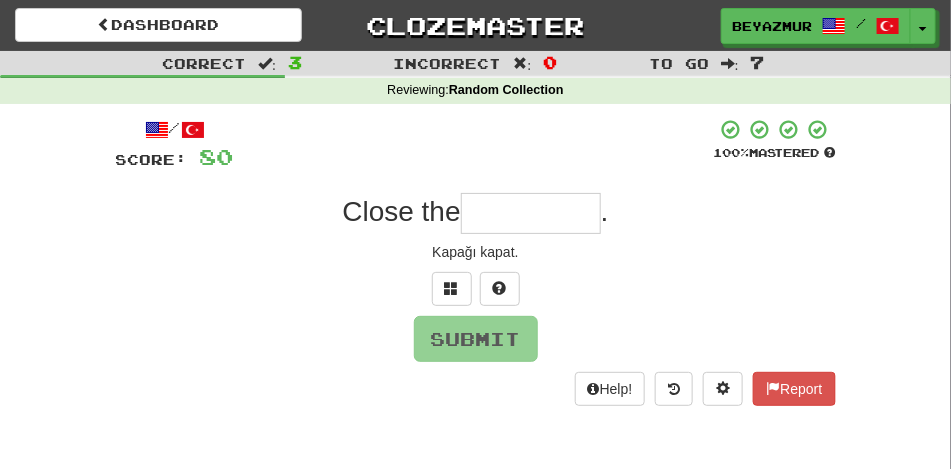 type on "*" 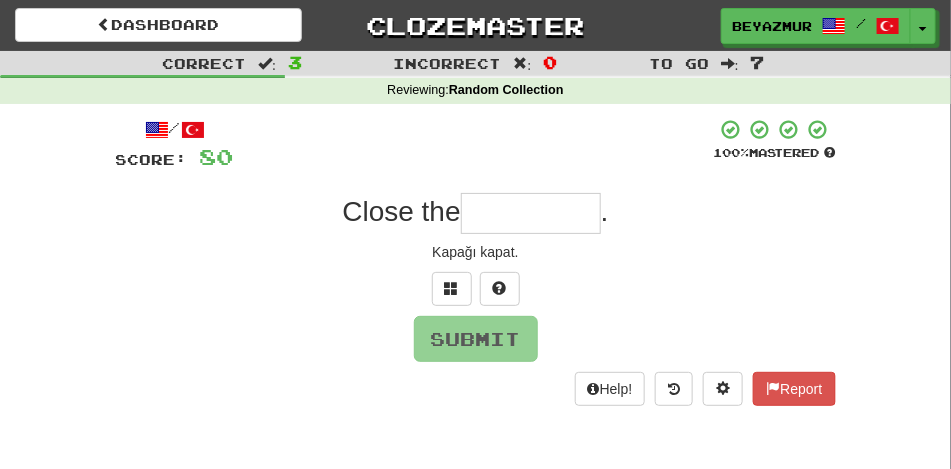 type on "*" 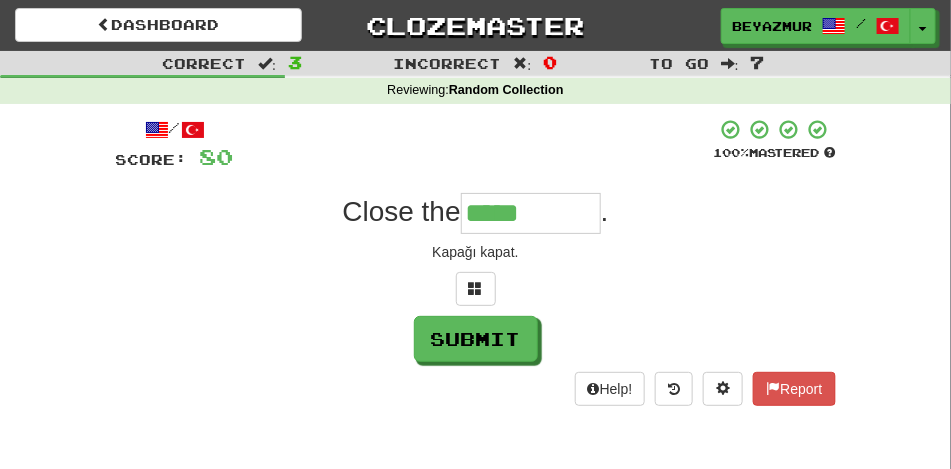 type on "*****" 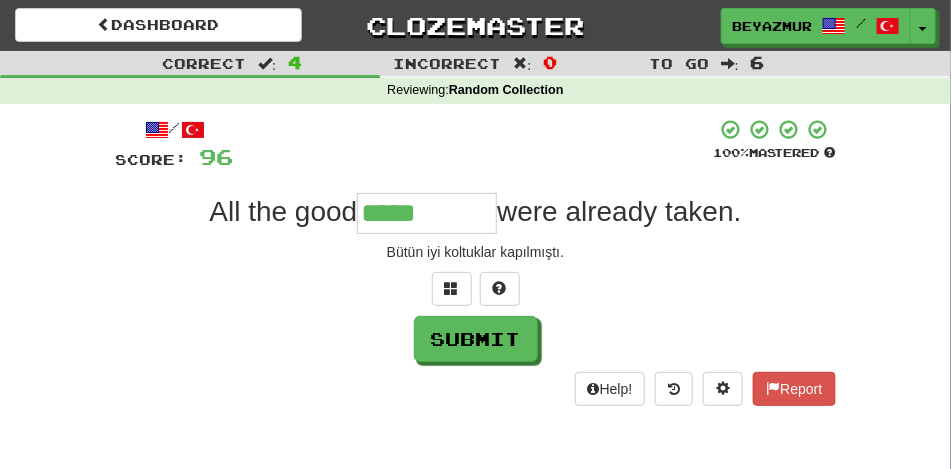 type on "*****" 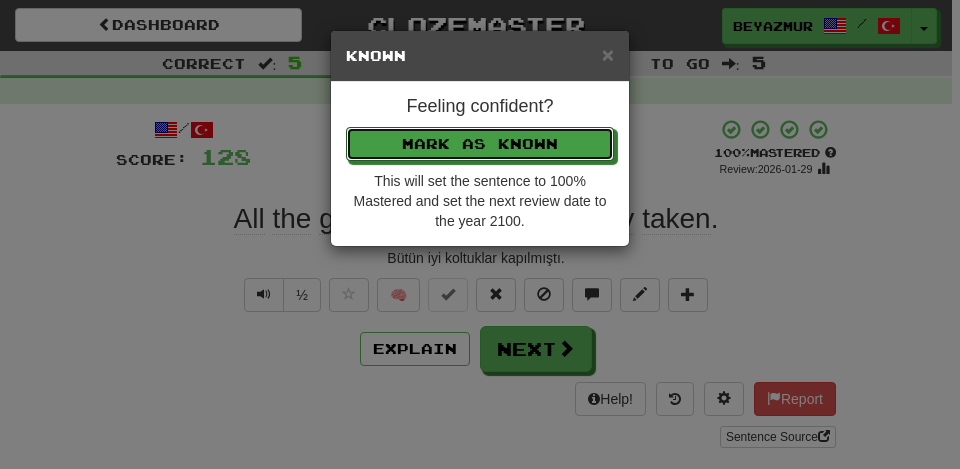 click on "Mark as Known" at bounding box center [480, 144] 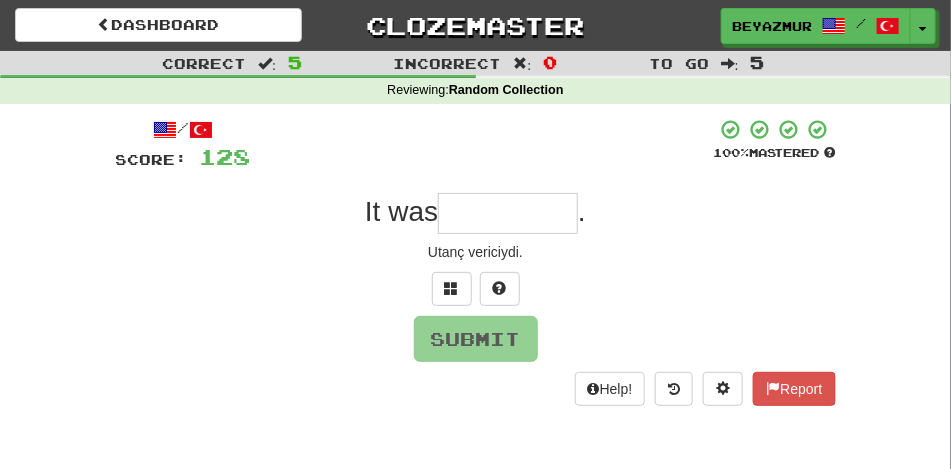 type on "*" 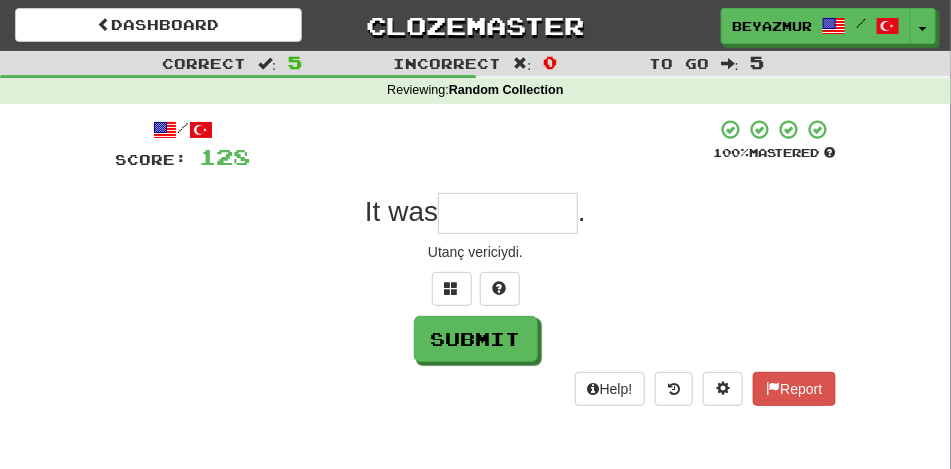 type on "*" 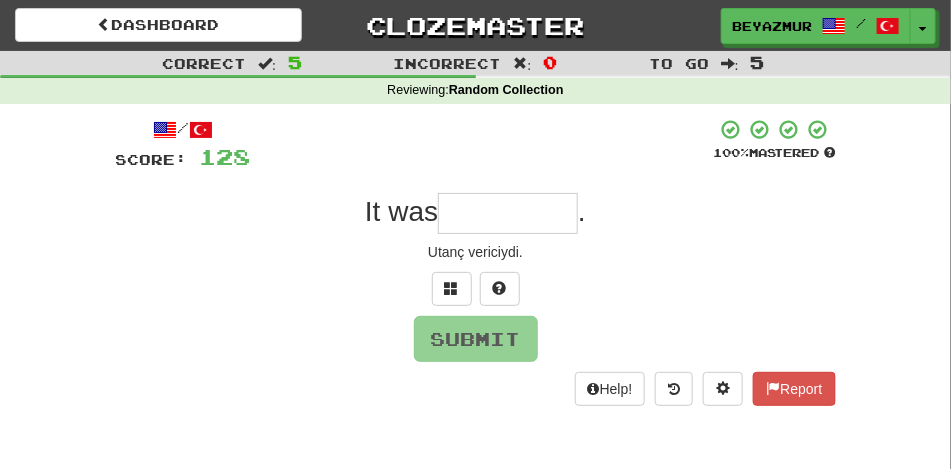 type on "*" 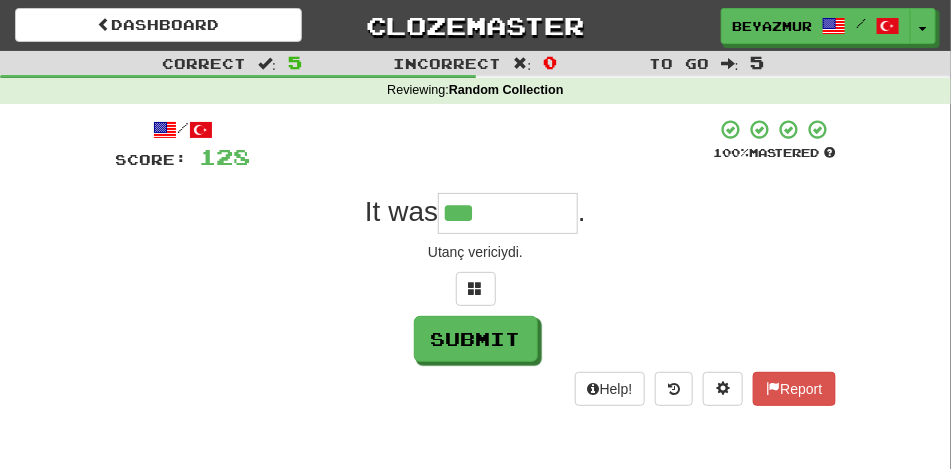 type on "**********" 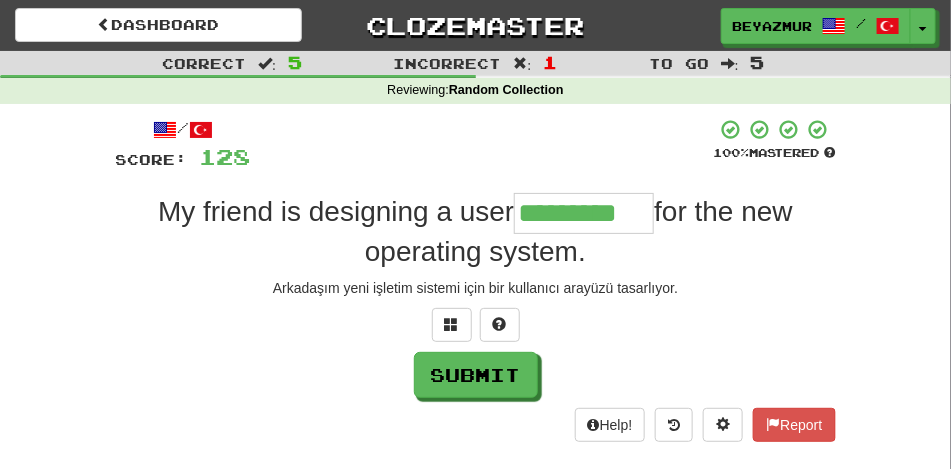 type on "*********" 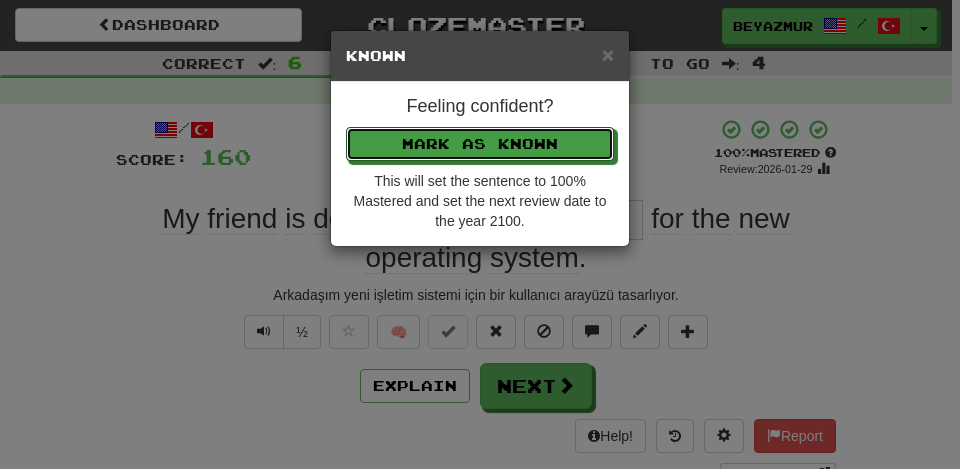 click on "Mark as Known" at bounding box center [480, 144] 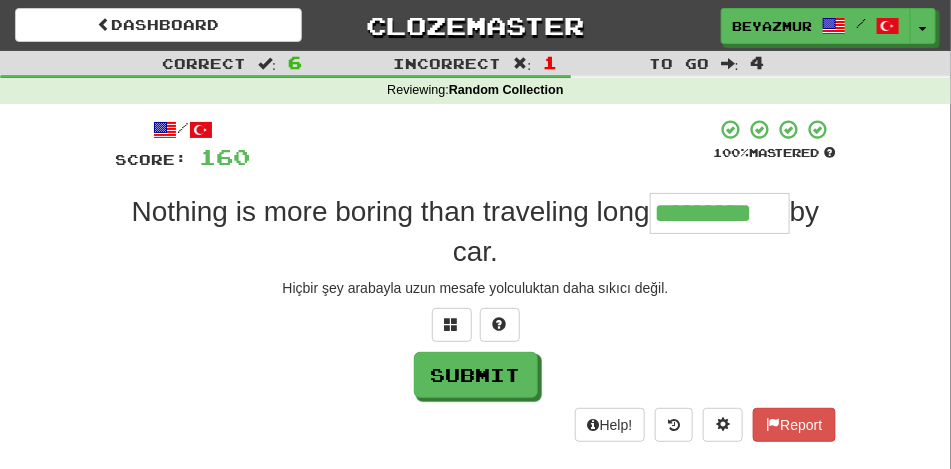 type on "*********" 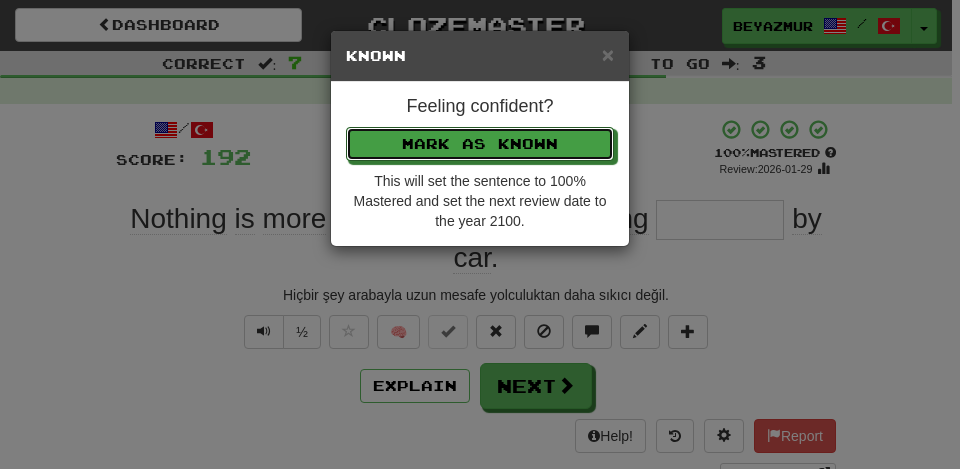 click on "Mark as Known" at bounding box center [480, 144] 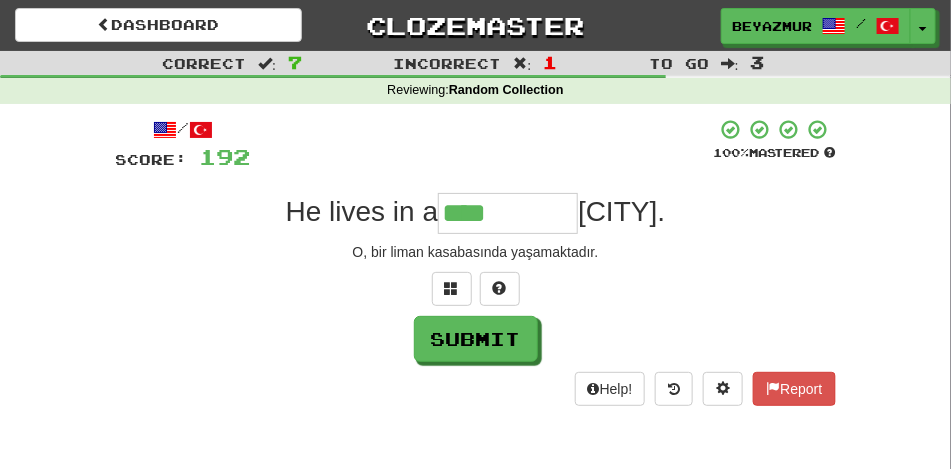 type on "****" 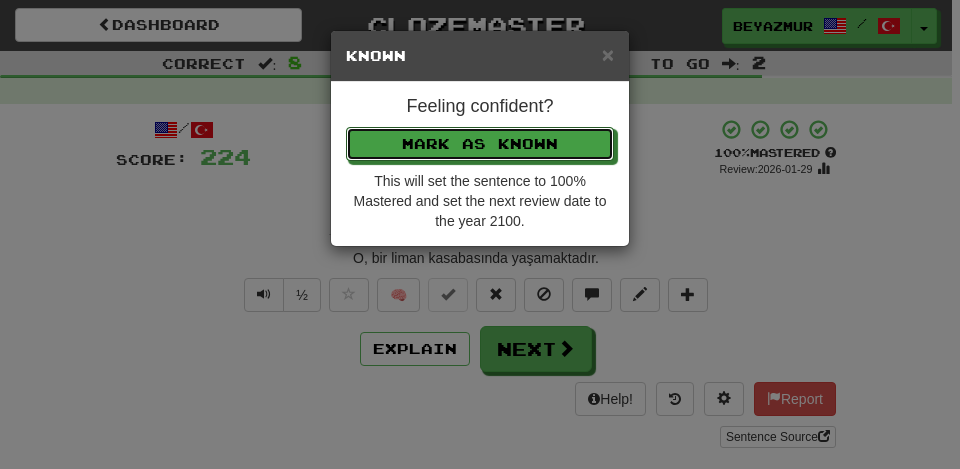 click on "Mark as Known" at bounding box center [480, 144] 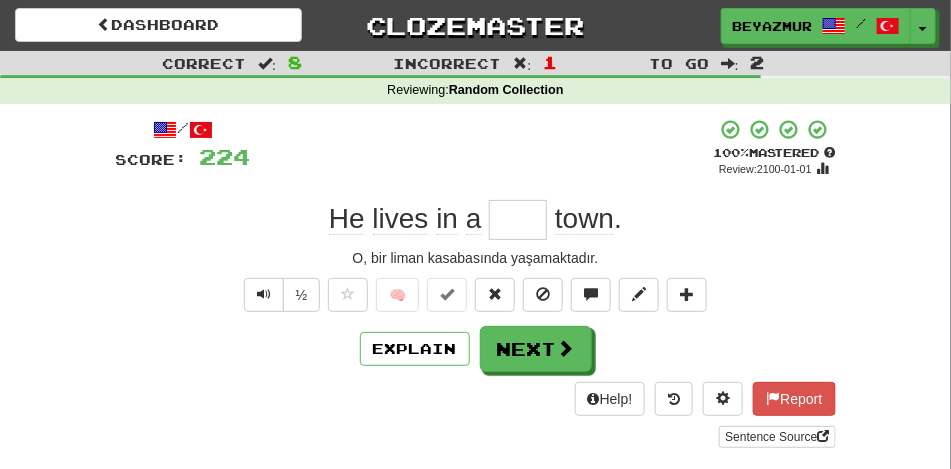 click at bounding box center [518, 220] 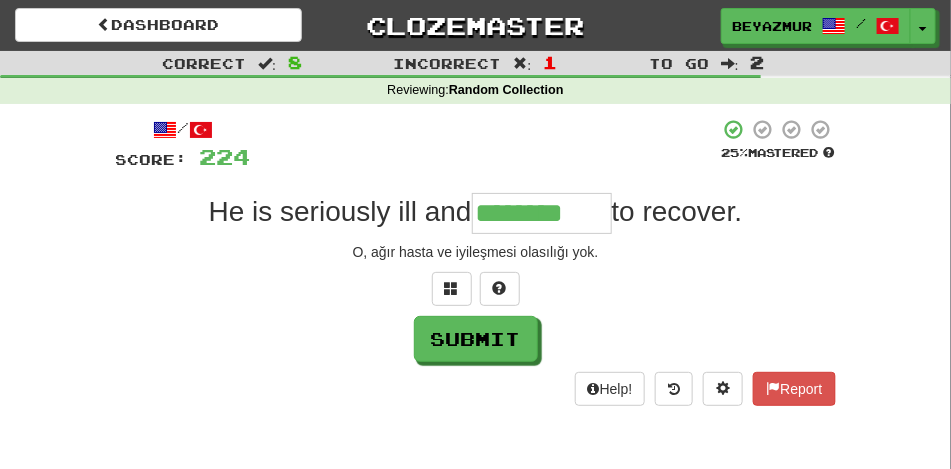 type on "********" 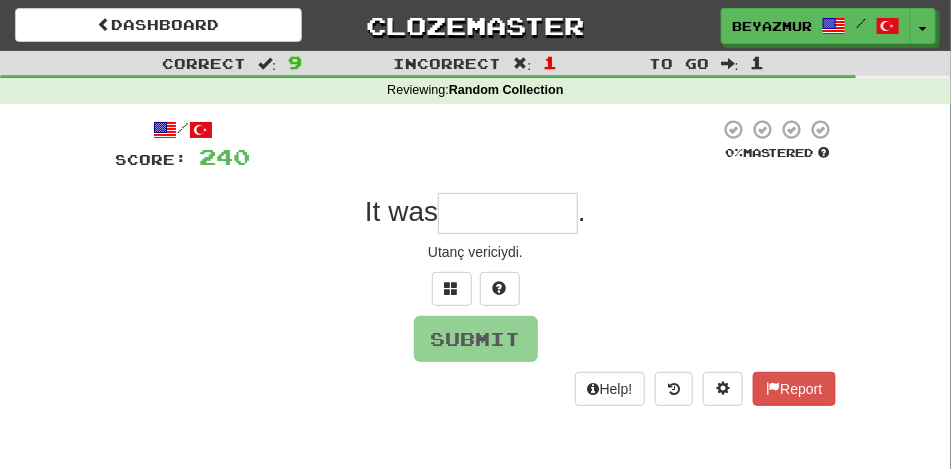 type on "*" 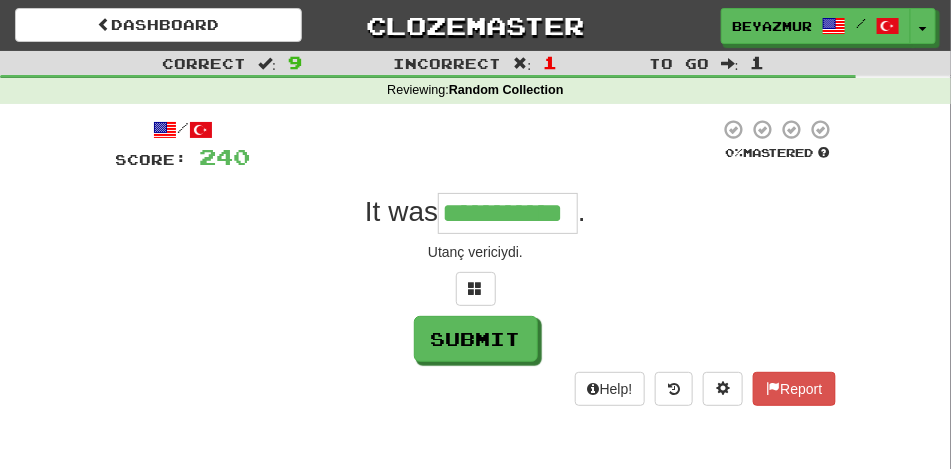 scroll, scrollTop: 0, scrollLeft: 3, axis: horizontal 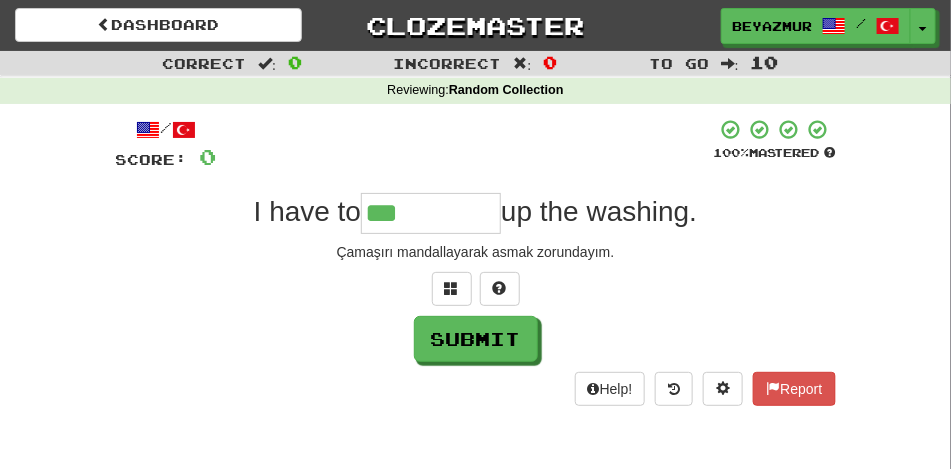 type on "***" 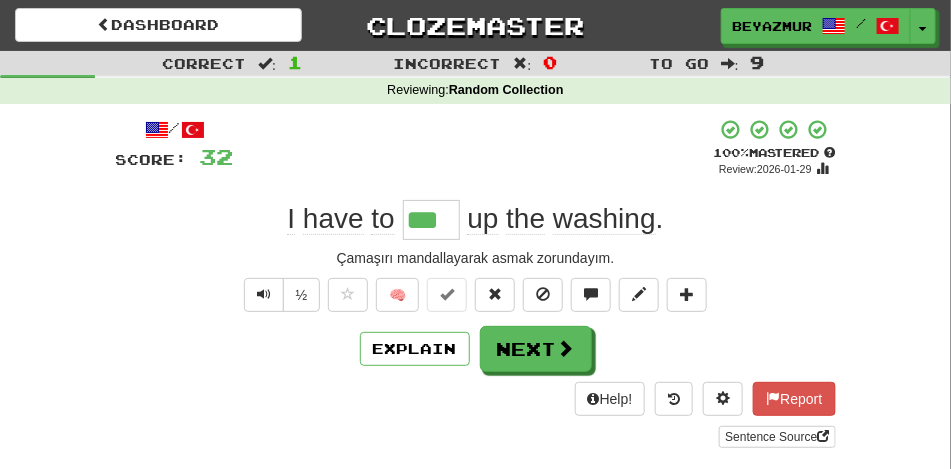 click on "/  Score:   32 + 32 100 %  Mastered Review:  2026-01-29 I   have   to   ***   up   the   washing . Çamaşırı mandallayarak asmak zorundayım. ½ 🧠 Explain Next  Help!  Report Sentence Source" at bounding box center (476, 283) 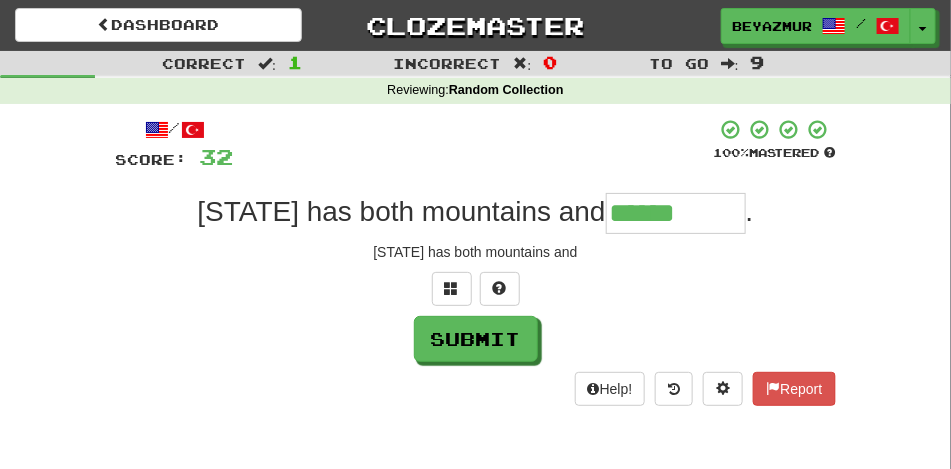 type on "******" 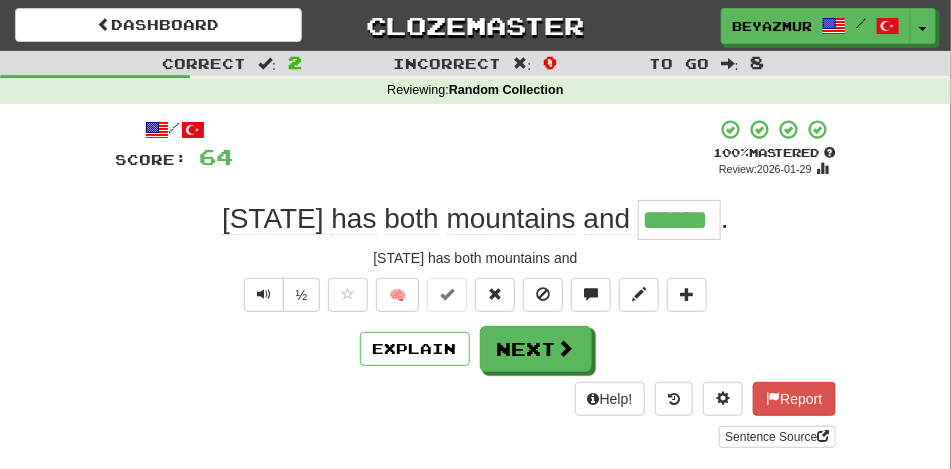 click on "******" at bounding box center [679, 220] 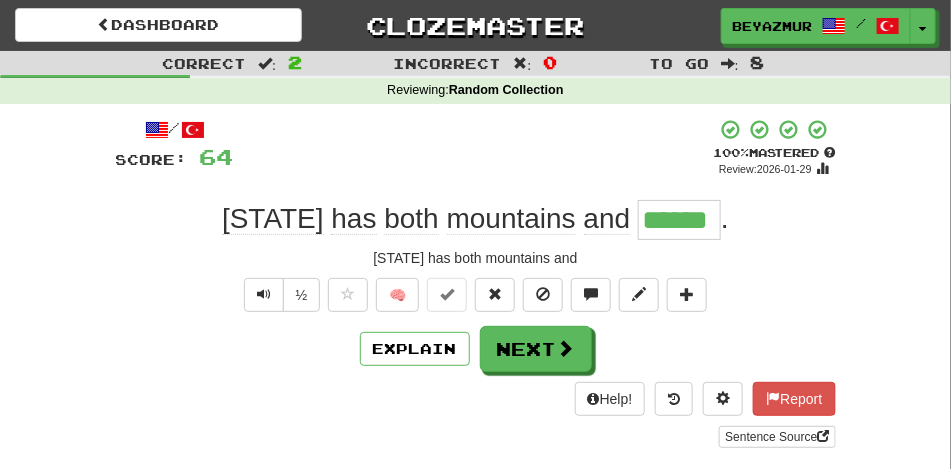 type 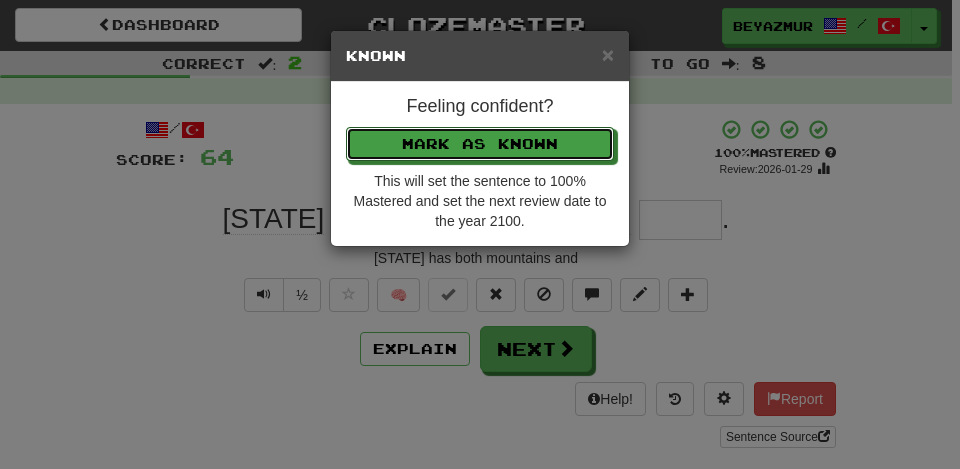 type 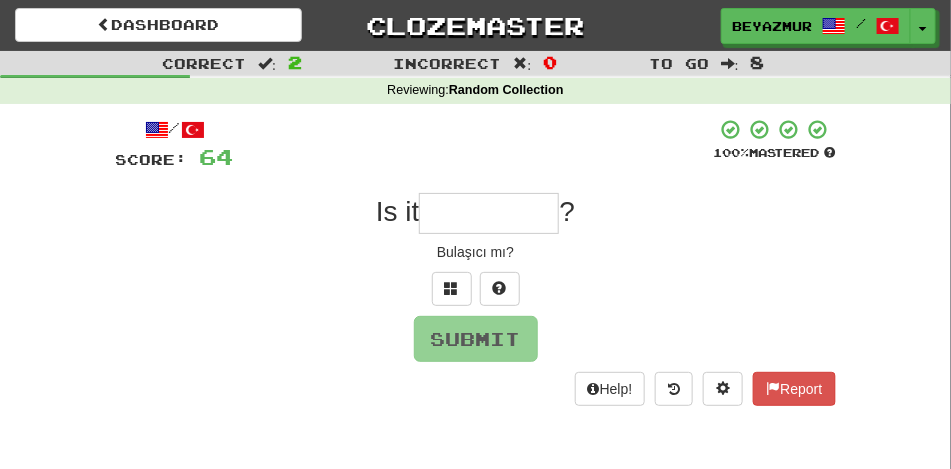 type on "*" 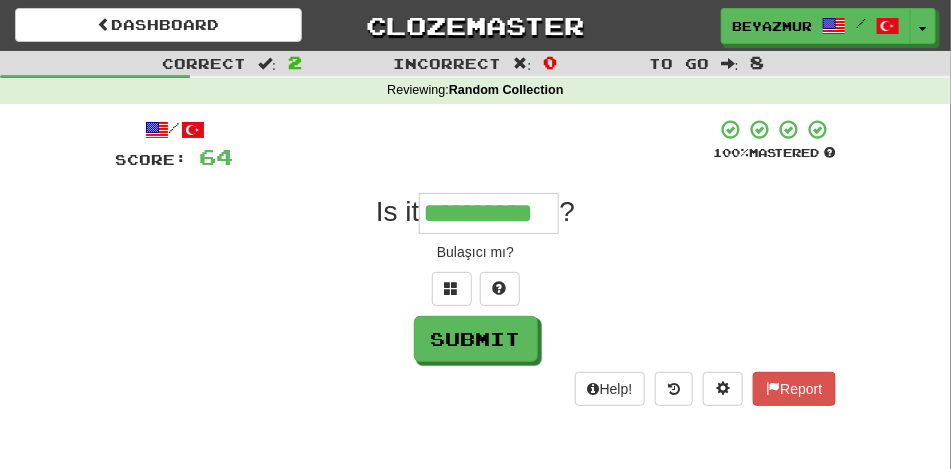 scroll, scrollTop: 0, scrollLeft: 3, axis: horizontal 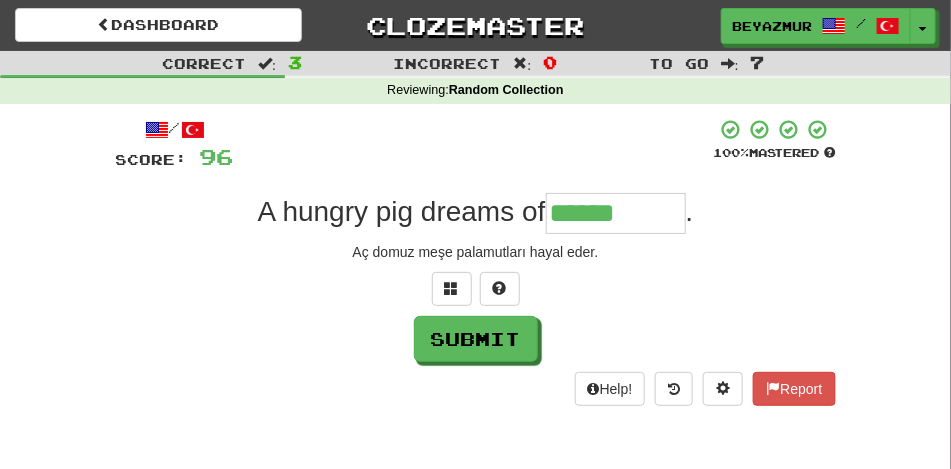 type on "******" 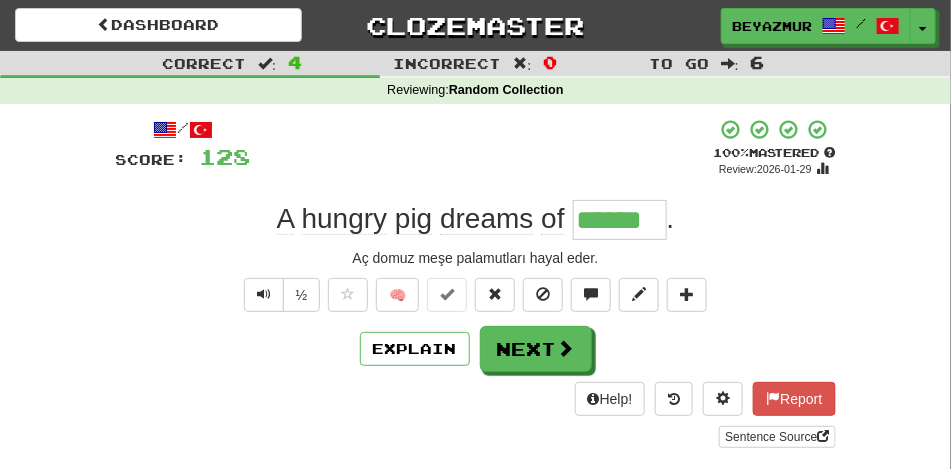 click on "******" at bounding box center [620, 220] 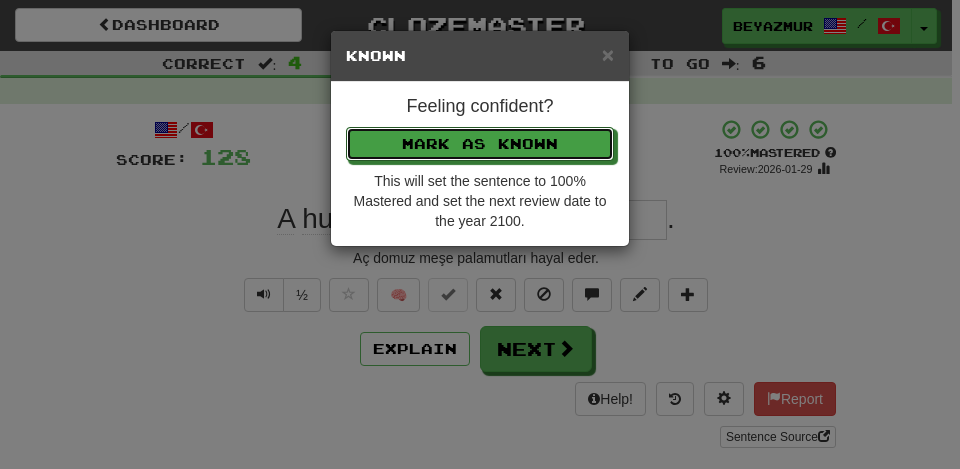 click on "Mark as Known" at bounding box center [480, 144] 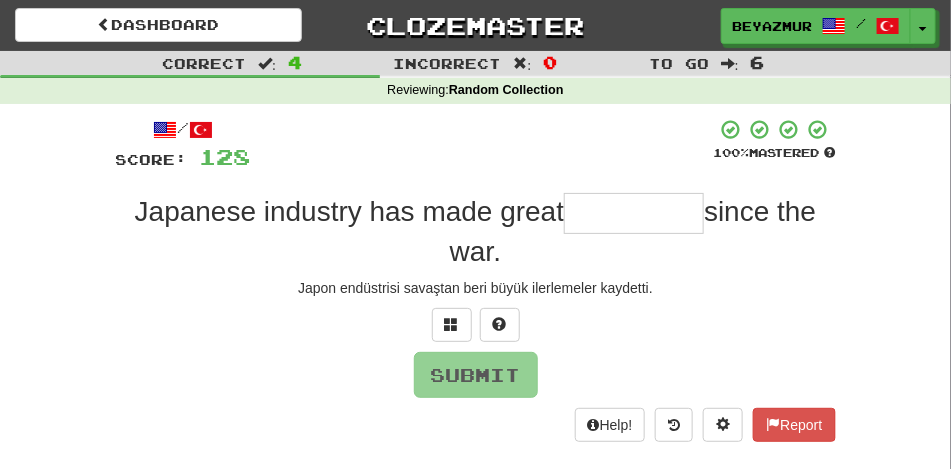 type on "*" 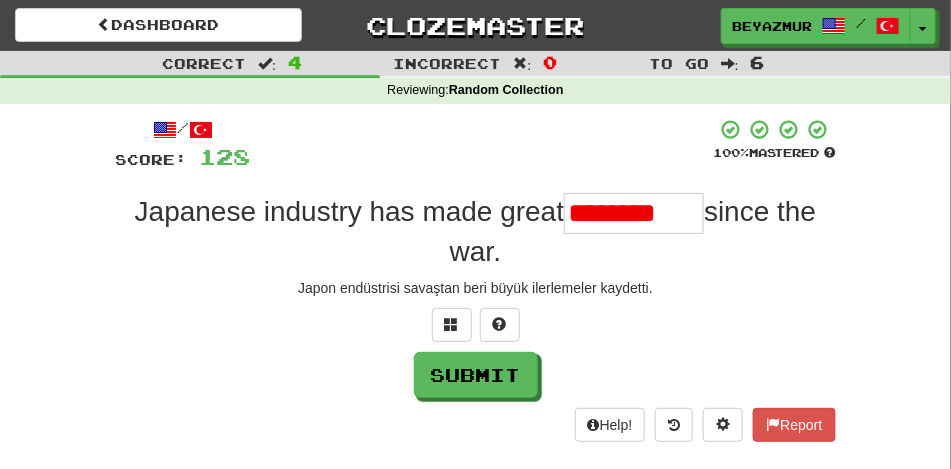 scroll, scrollTop: 0, scrollLeft: 0, axis: both 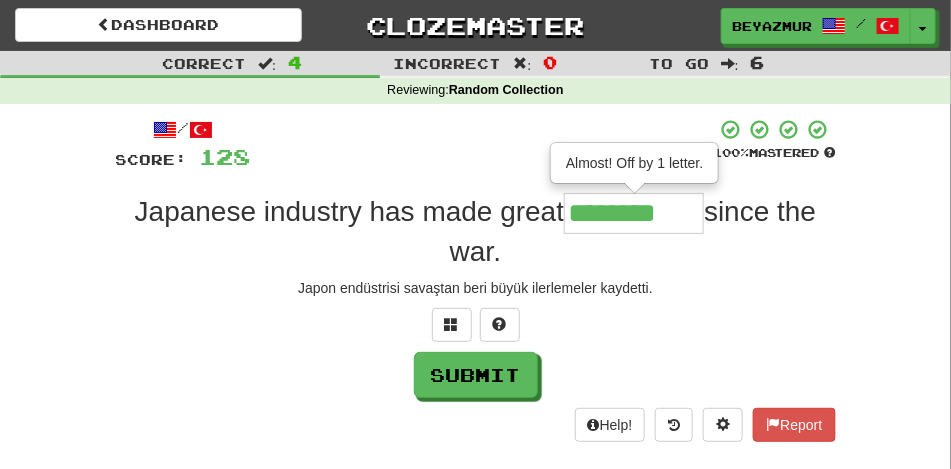 type on "********" 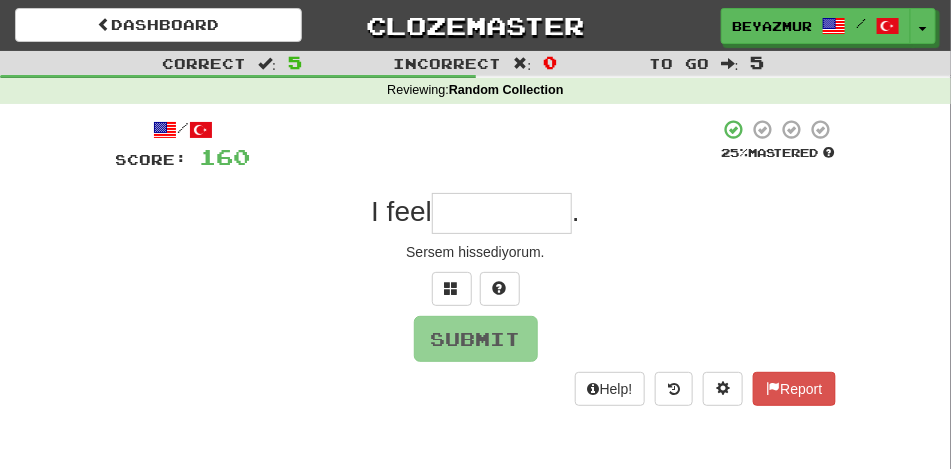 type on "*****" 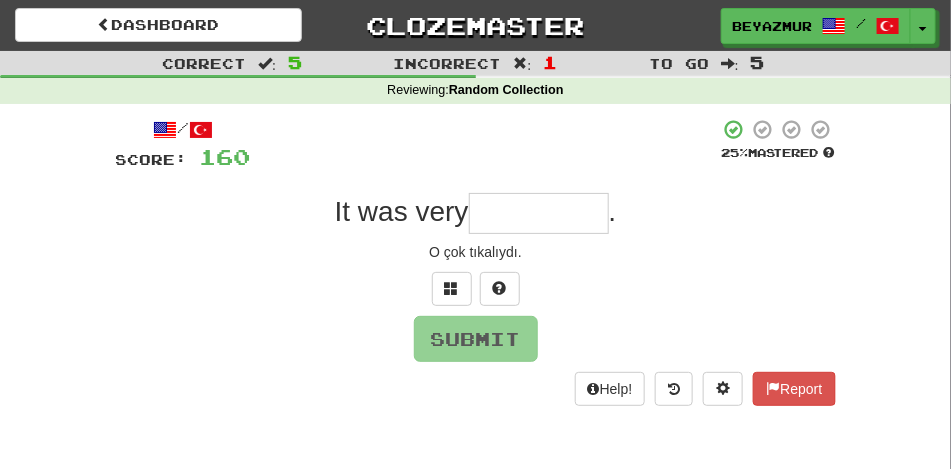 type on "******" 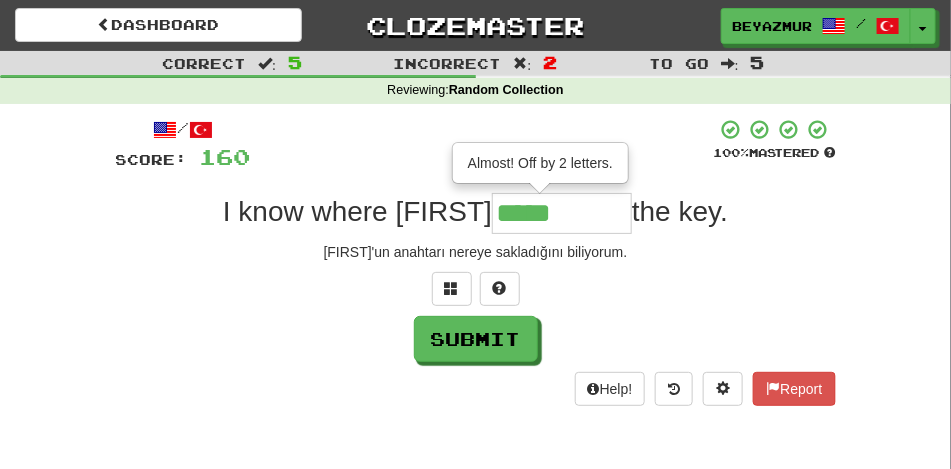 type on "*****" 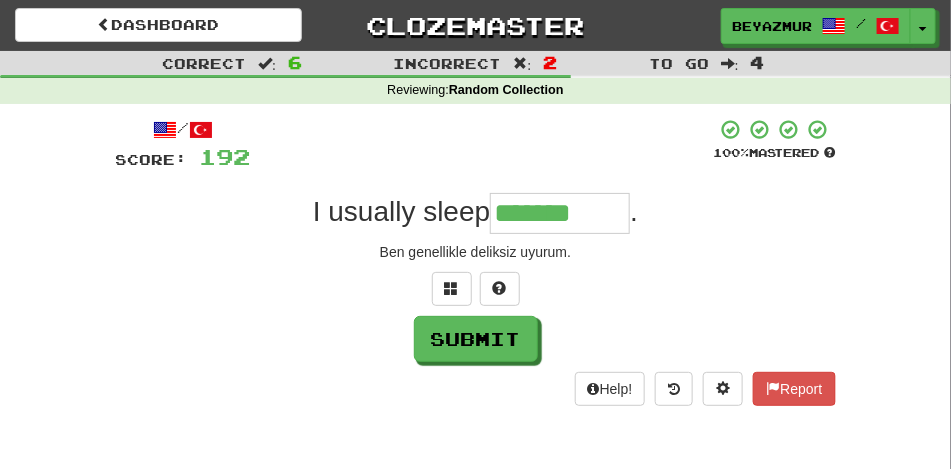 type on "*******" 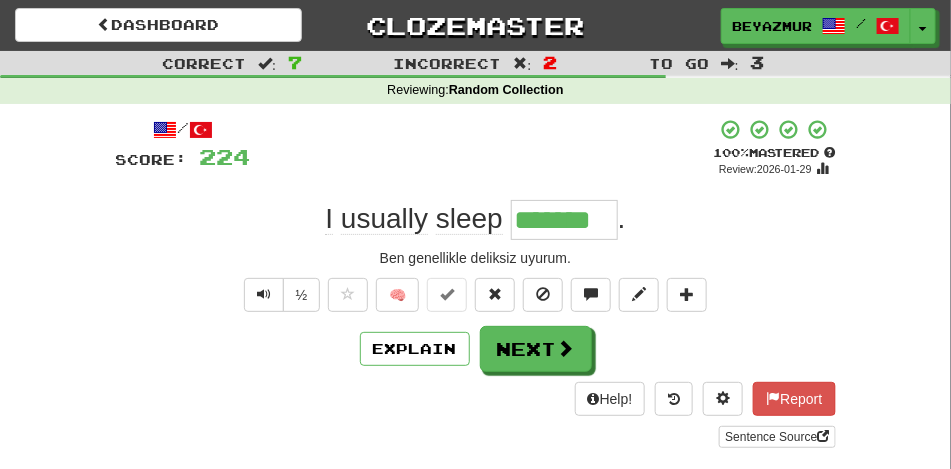 click on "*******" at bounding box center [564, 220] 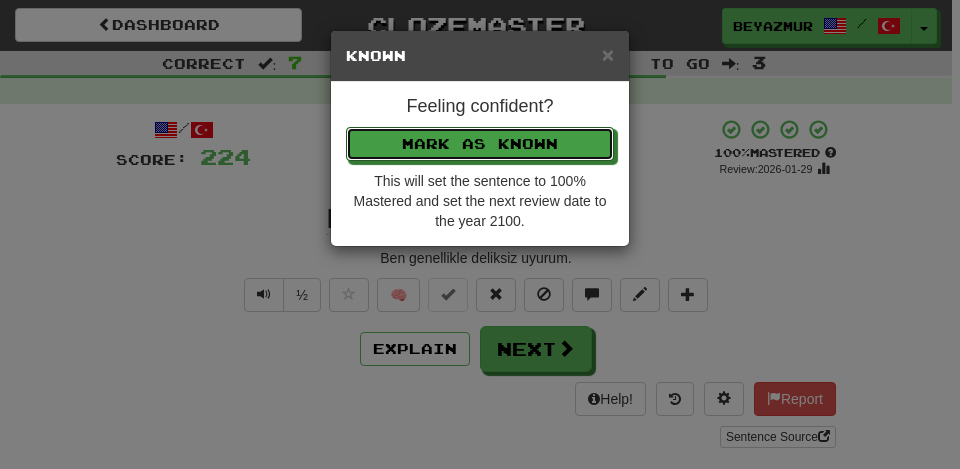 click on "Mark as Known" at bounding box center (480, 144) 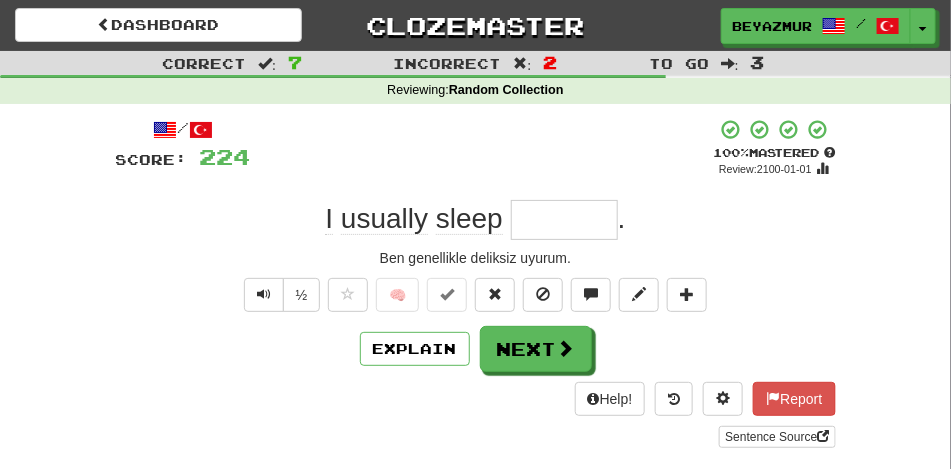 click at bounding box center (564, 220) 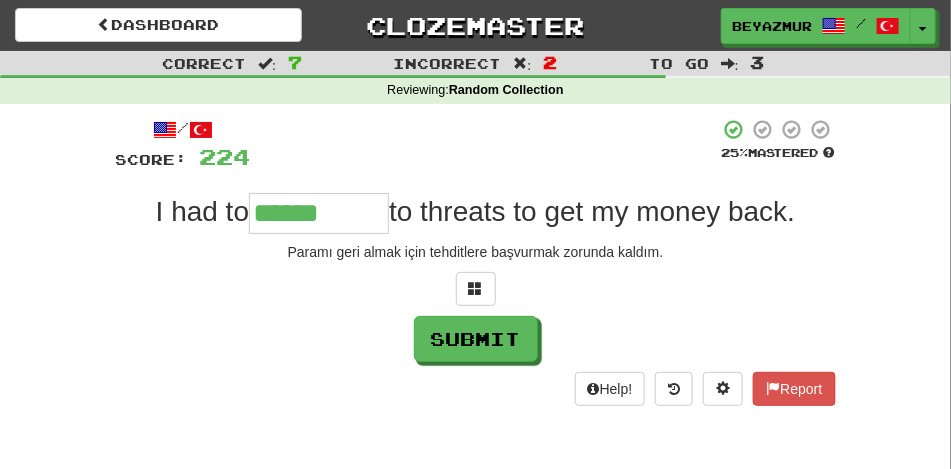 type on "******" 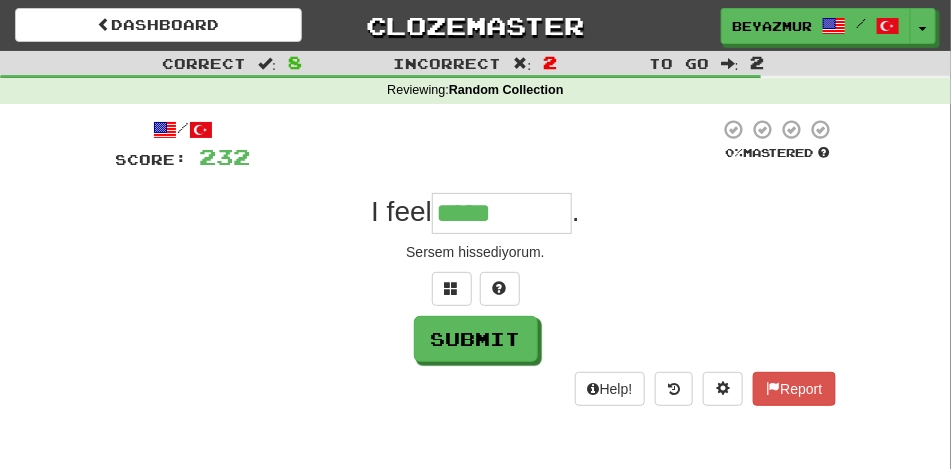 type on "*****" 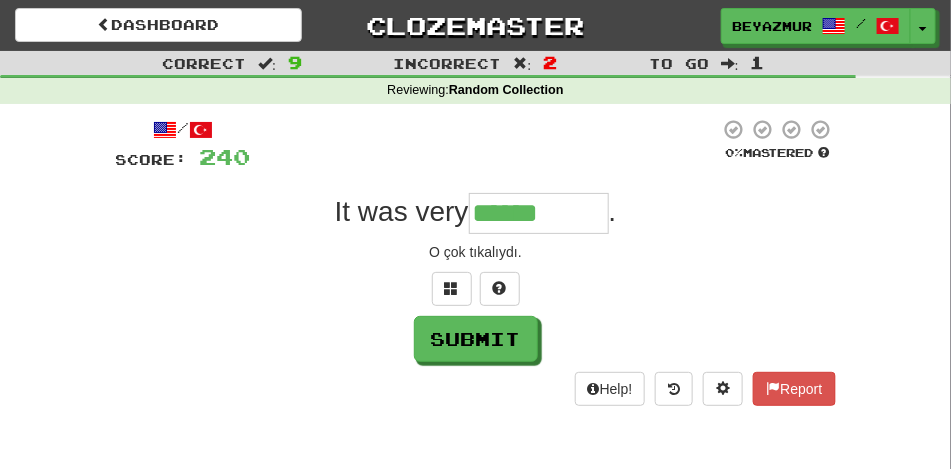 type on "******" 